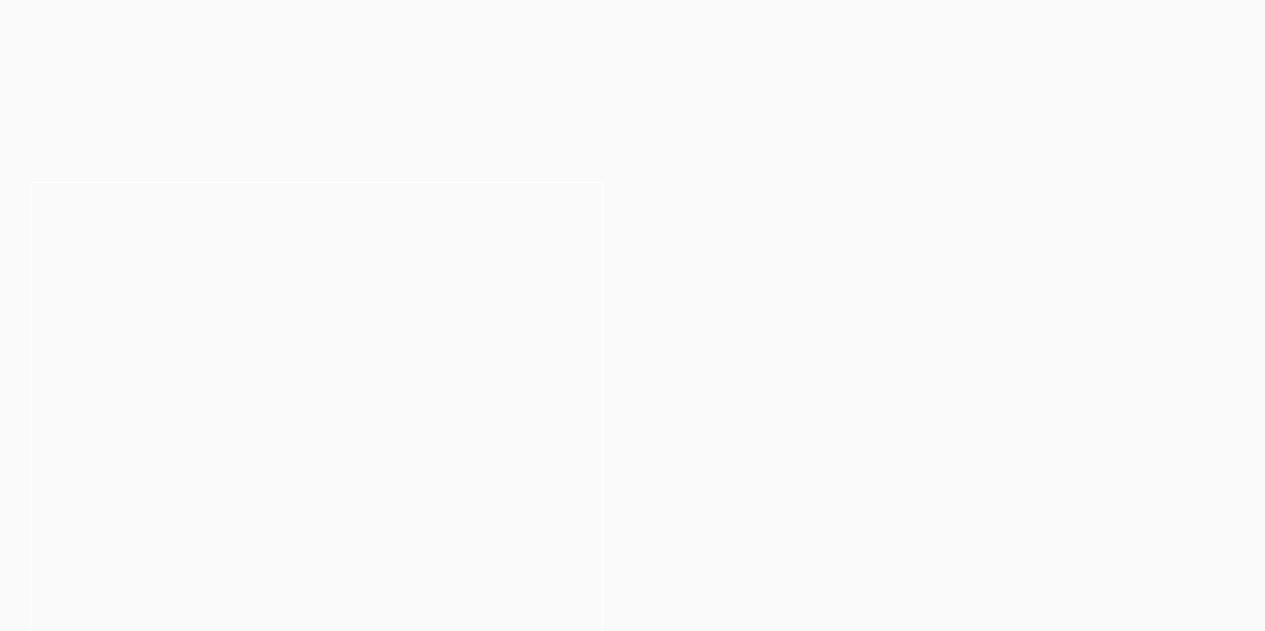 scroll, scrollTop: 0, scrollLeft: 0, axis: both 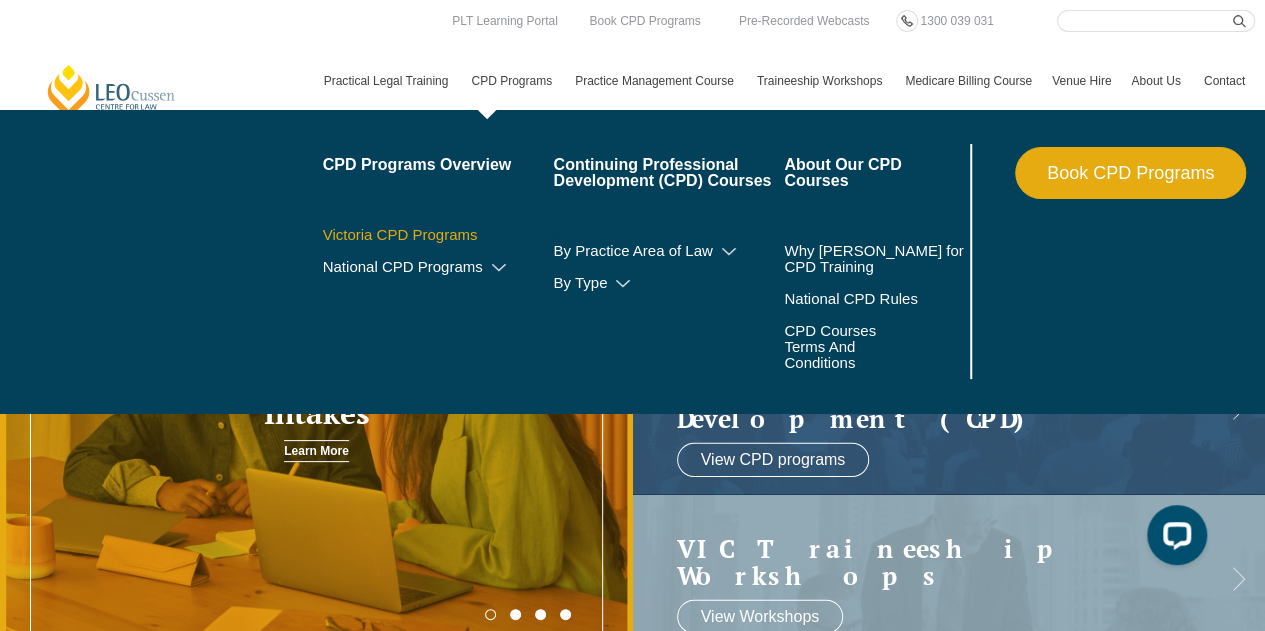 click on "Victoria CPD Programs" at bounding box center (438, 235) 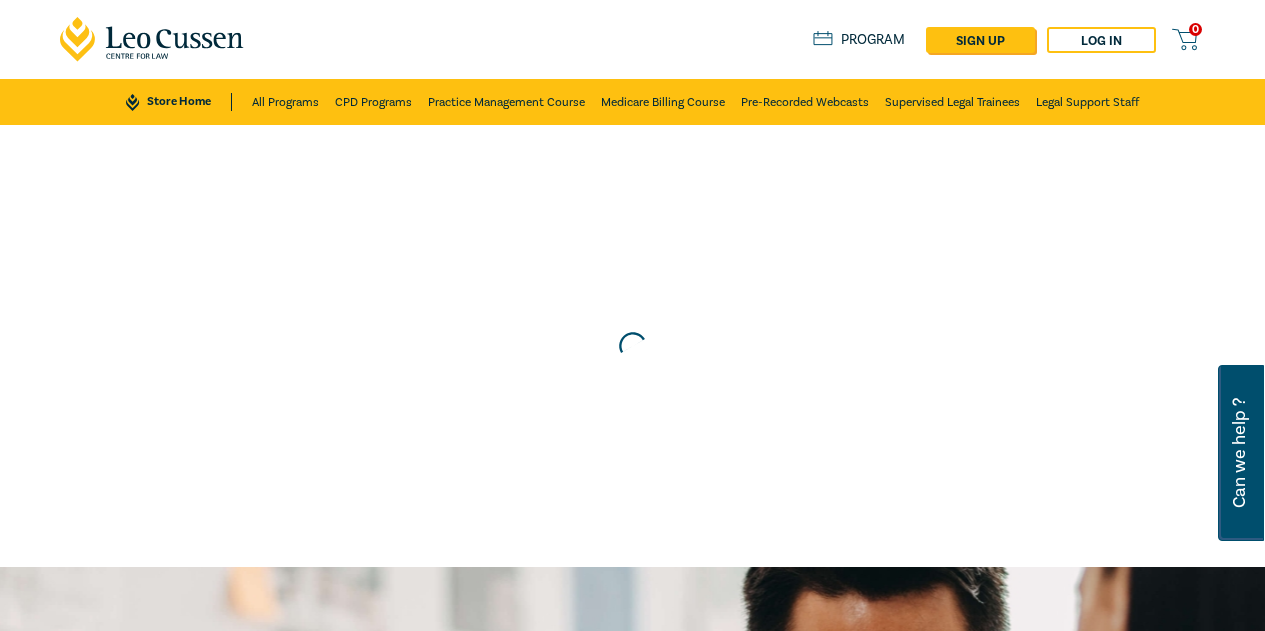 scroll, scrollTop: 0, scrollLeft: 0, axis: both 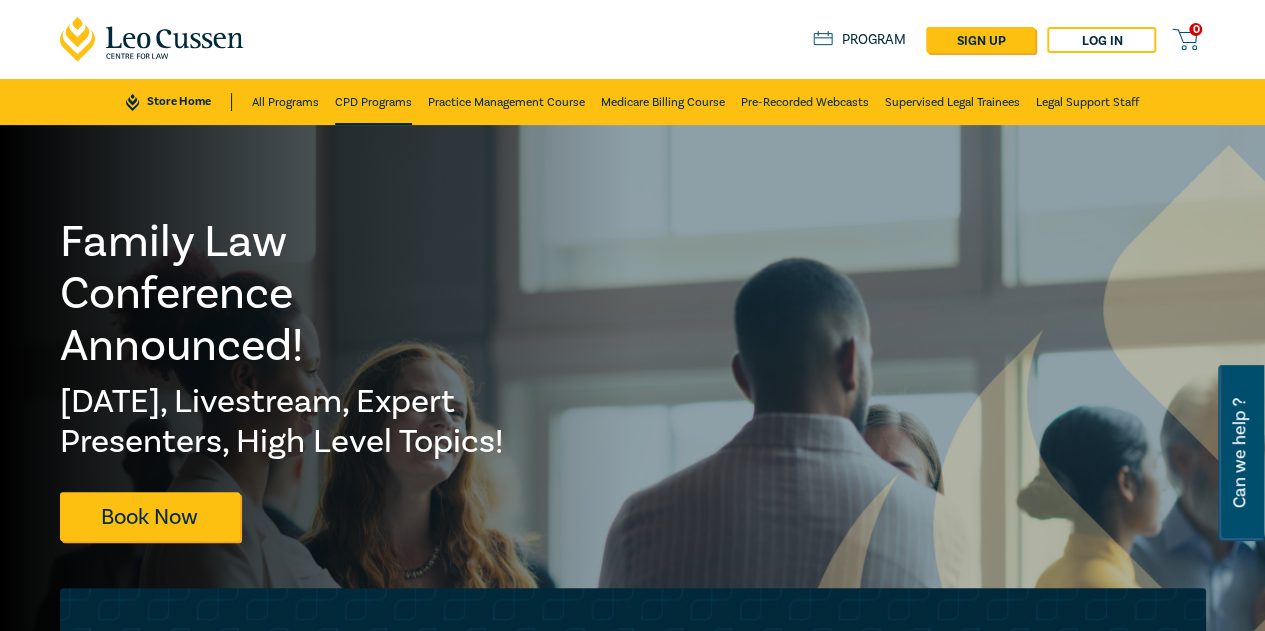 click on "CPD Programs" at bounding box center (373, 102) 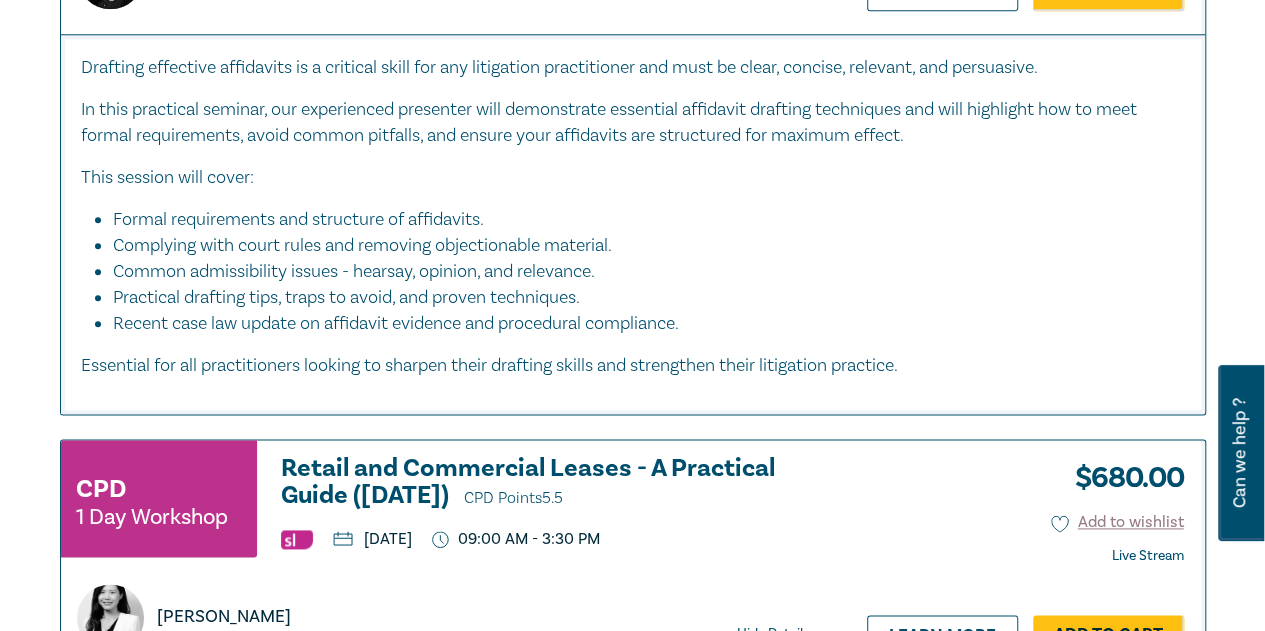 scroll, scrollTop: 1100, scrollLeft: 0, axis: vertical 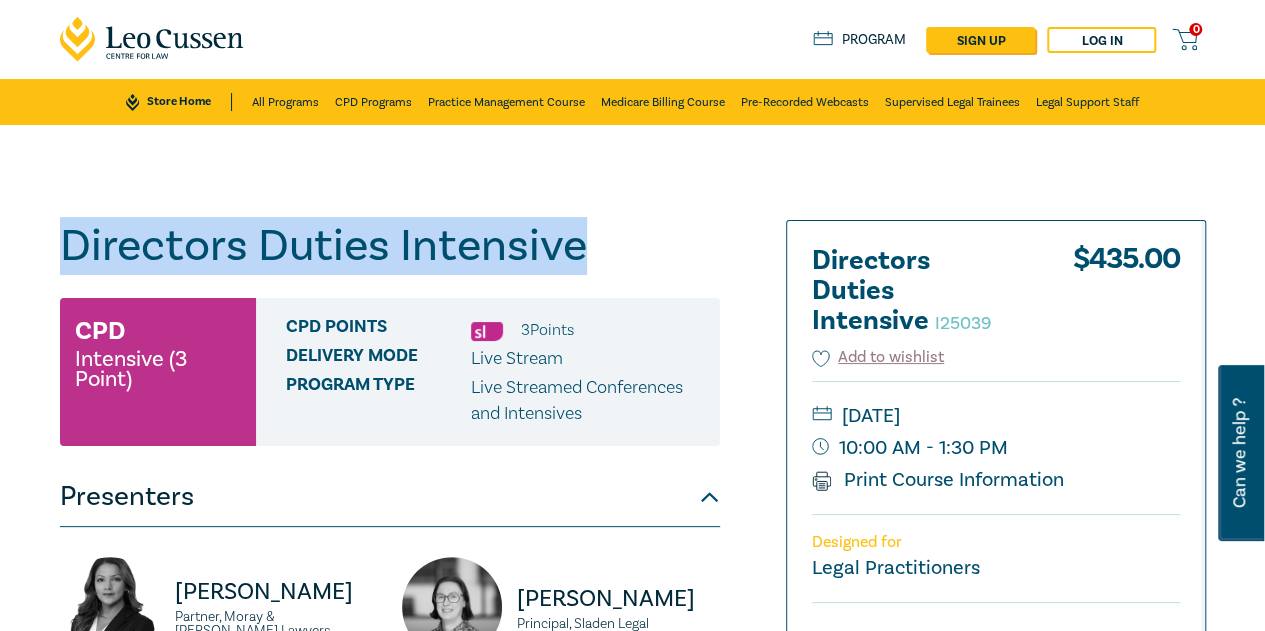 drag, startPoint x: 593, startPoint y: 256, endPoint x: 62, endPoint y: 239, distance: 531.27203 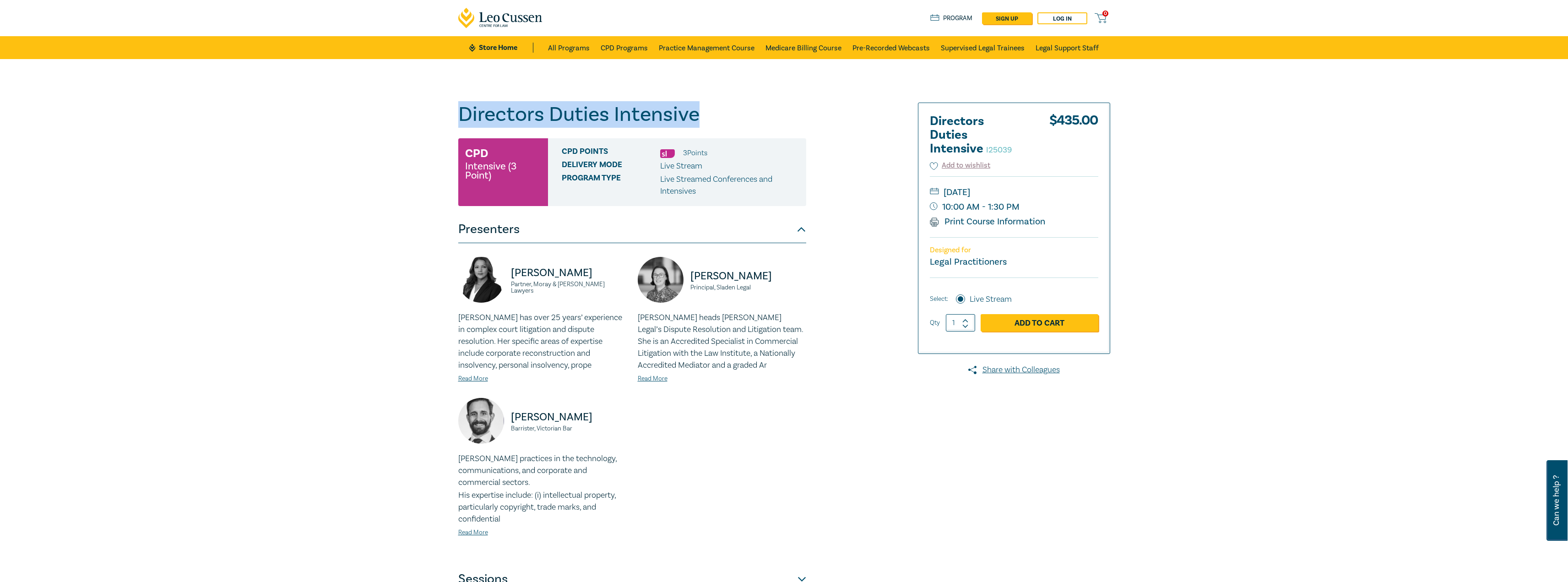 copy on "Directors Duties Intensive" 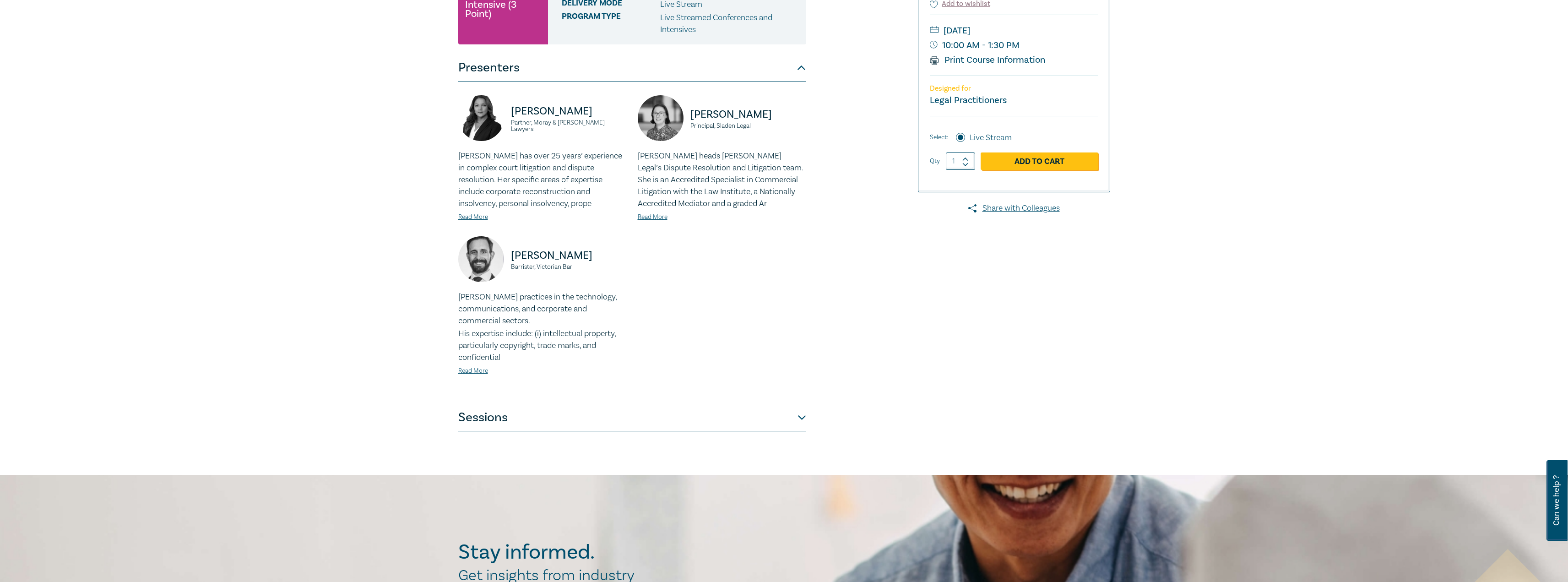 scroll, scrollTop: 183, scrollLeft: 0, axis: vertical 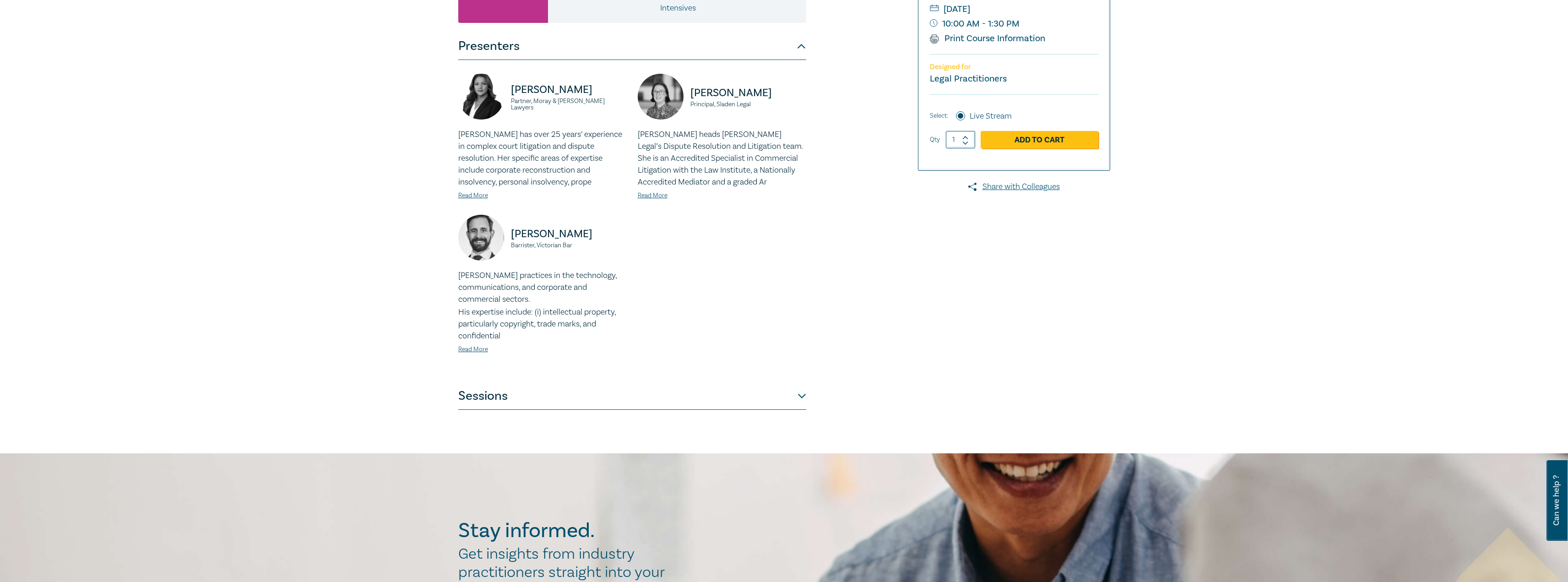 click on "Sessions" at bounding box center (632, 396) 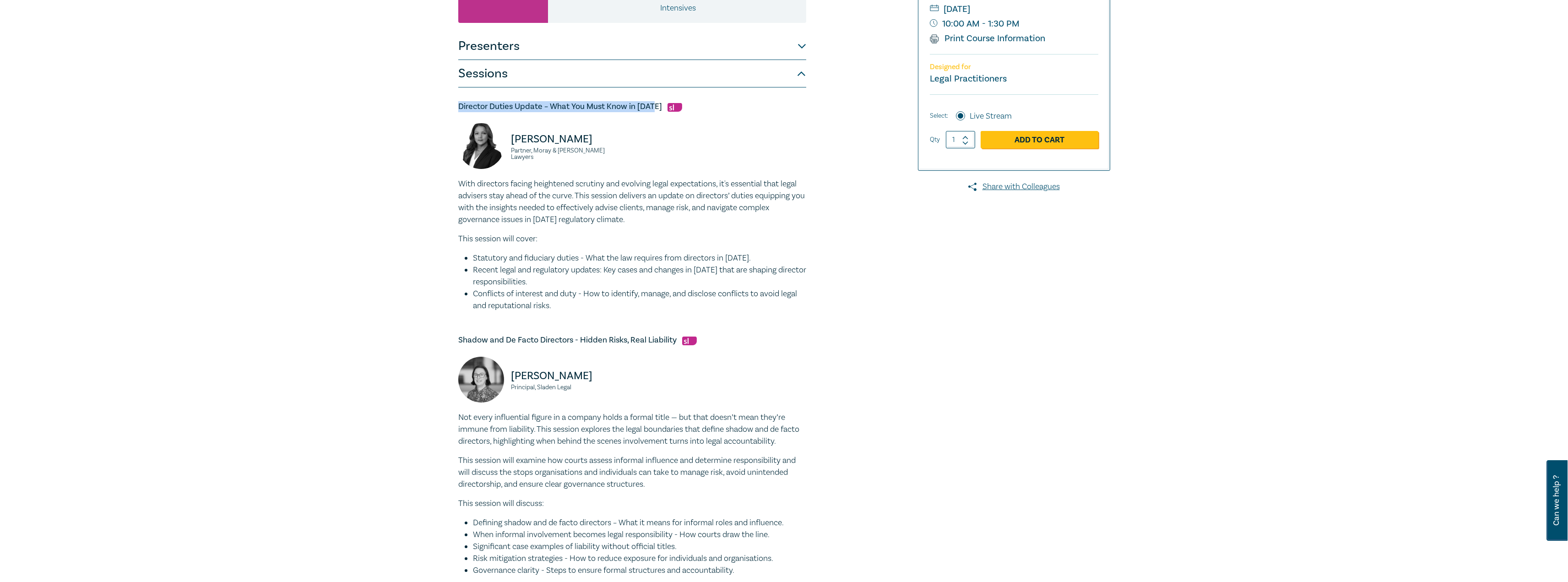 drag, startPoint x: 655, startPoint y: 107, endPoint x: 453, endPoint y: 108, distance: 202.0025 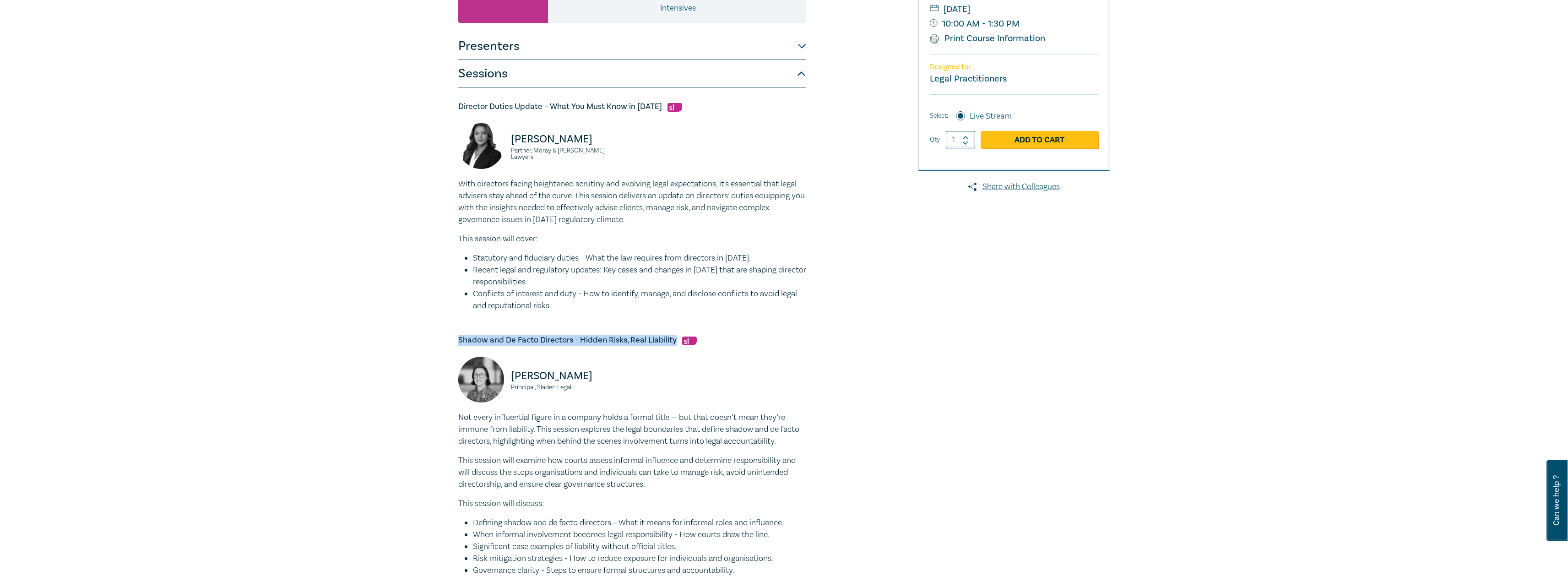 drag, startPoint x: 677, startPoint y: 338, endPoint x: 458, endPoint y: 337, distance: 219.0023 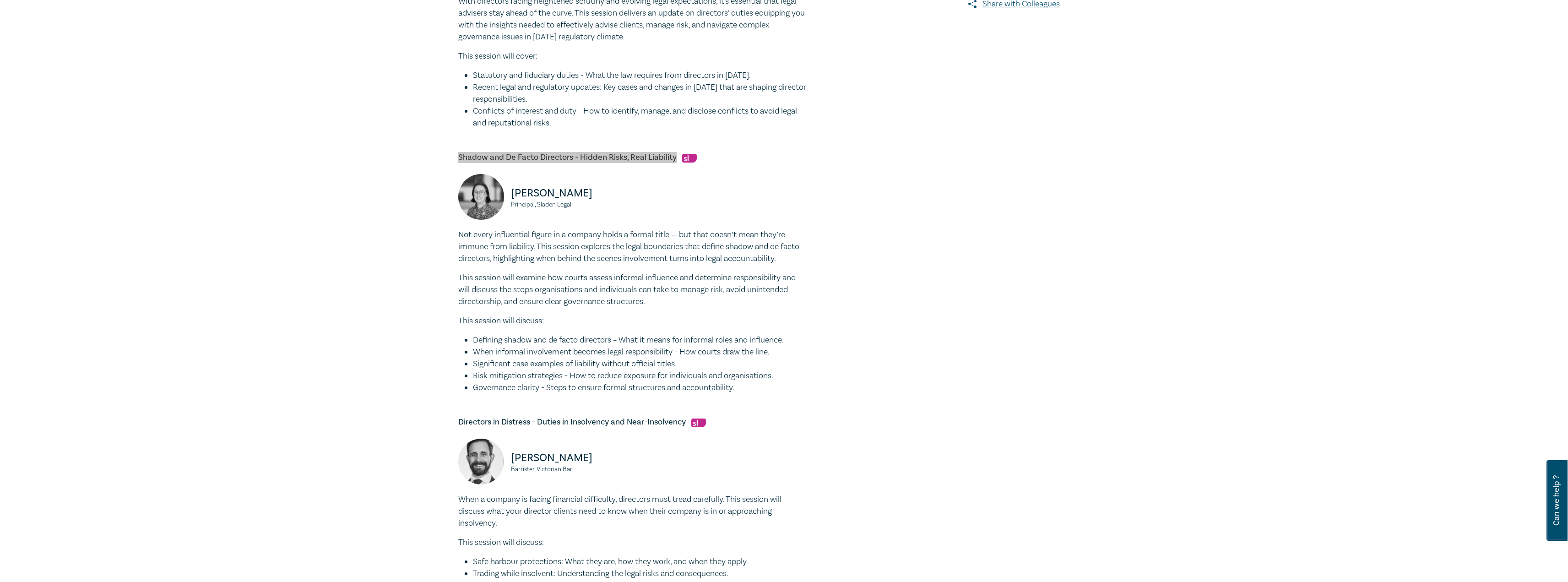scroll, scrollTop: 458, scrollLeft: 0, axis: vertical 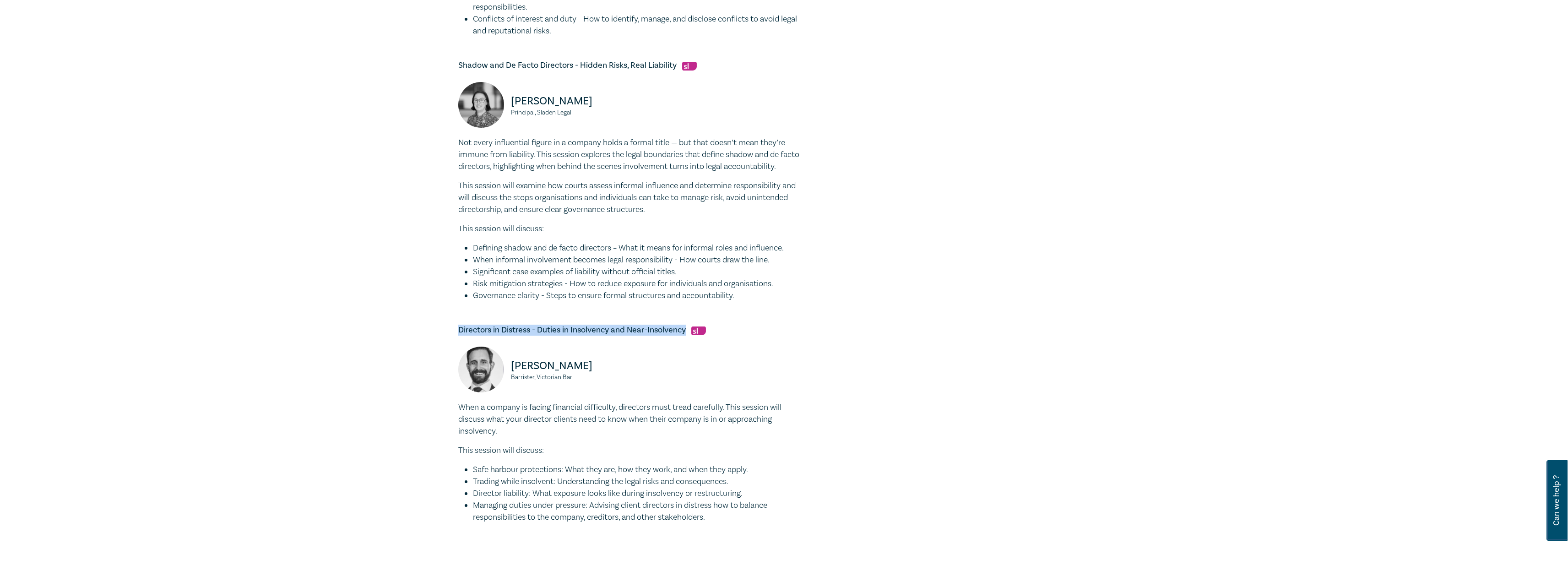 drag, startPoint x: 686, startPoint y: 332, endPoint x: 461, endPoint y: 325, distance: 225.10886 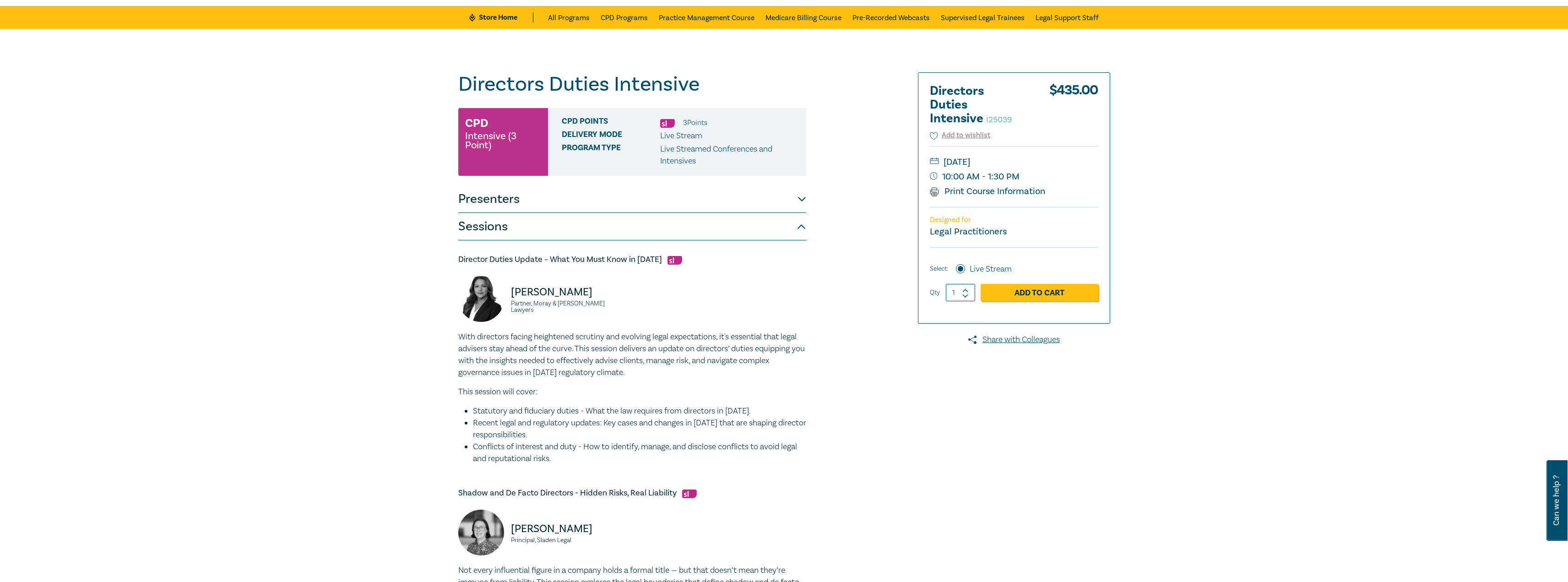 scroll, scrollTop: 0, scrollLeft: 0, axis: both 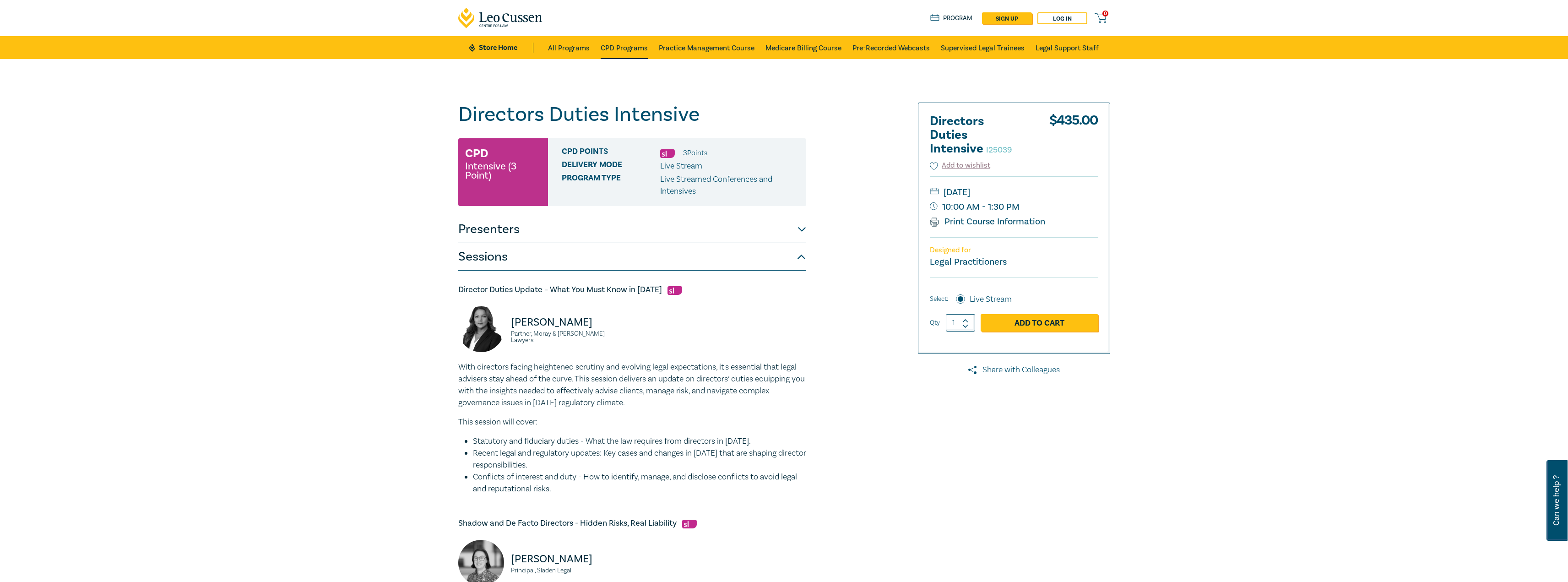 click on "CPD Programs" at bounding box center (624, 48) 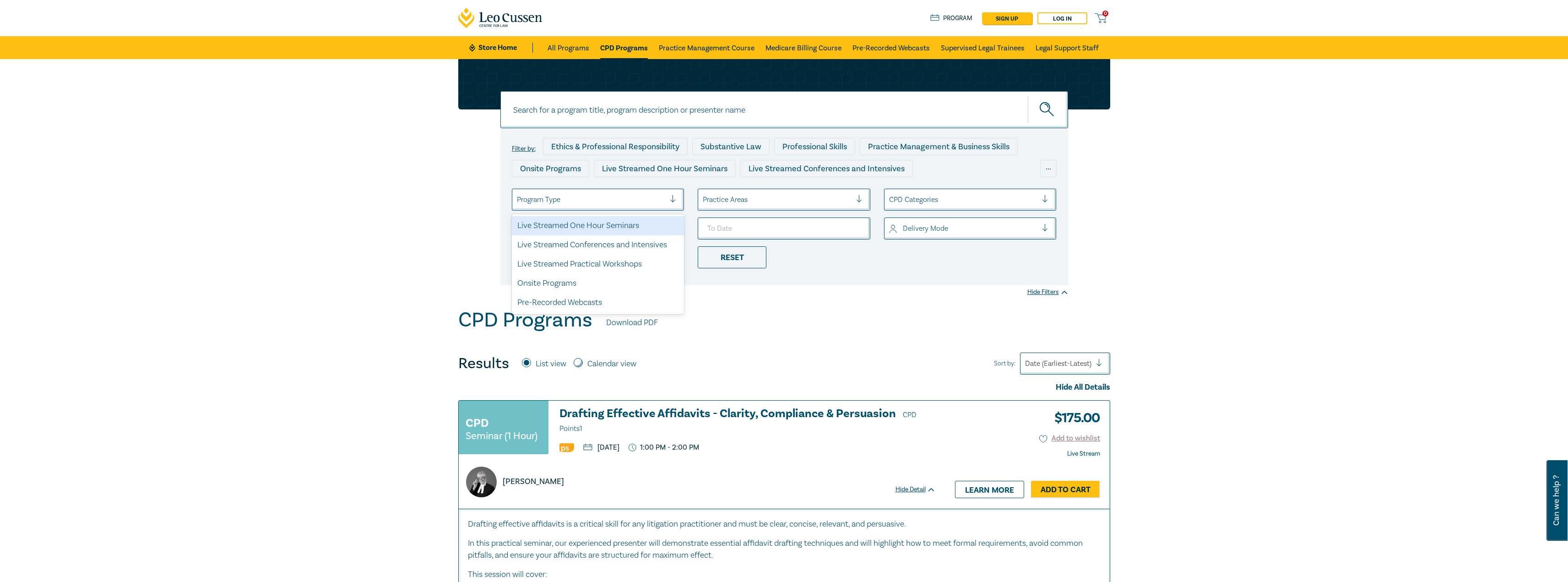 click on "Program Type" at bounding box center (598, 200) 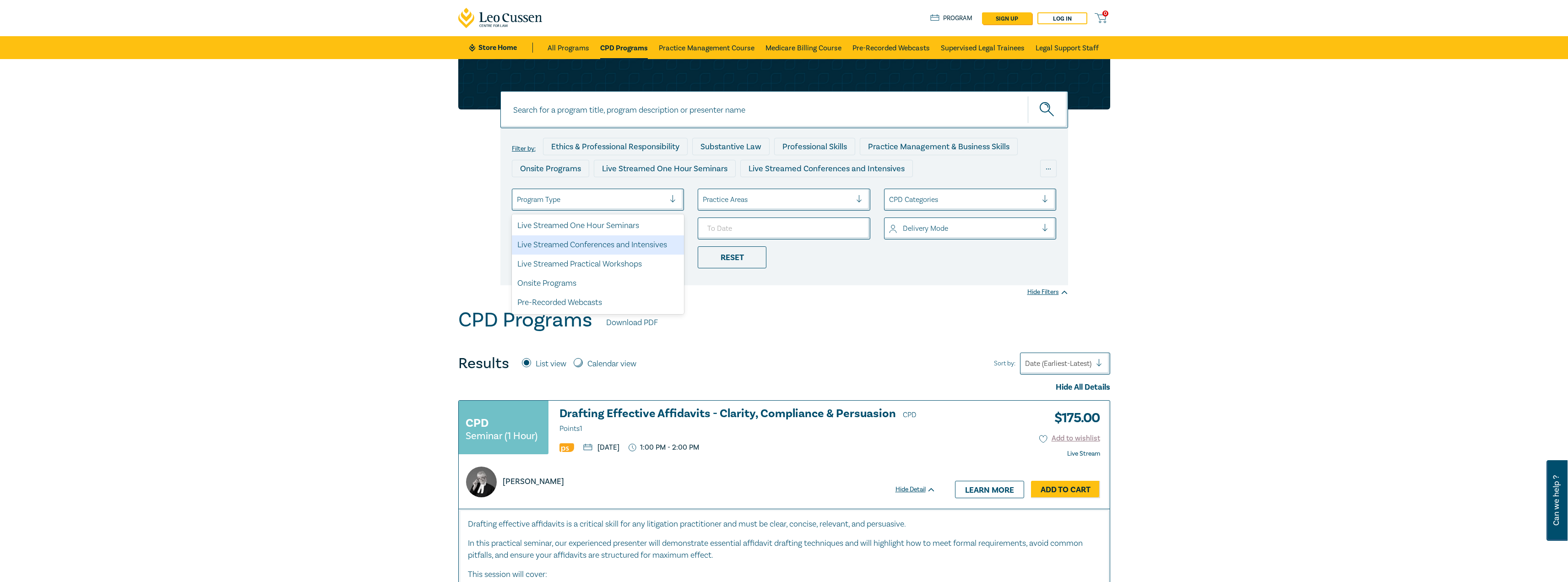 click on "Live Streamed Conferences and Intensives" at bounding box center [598, 245] 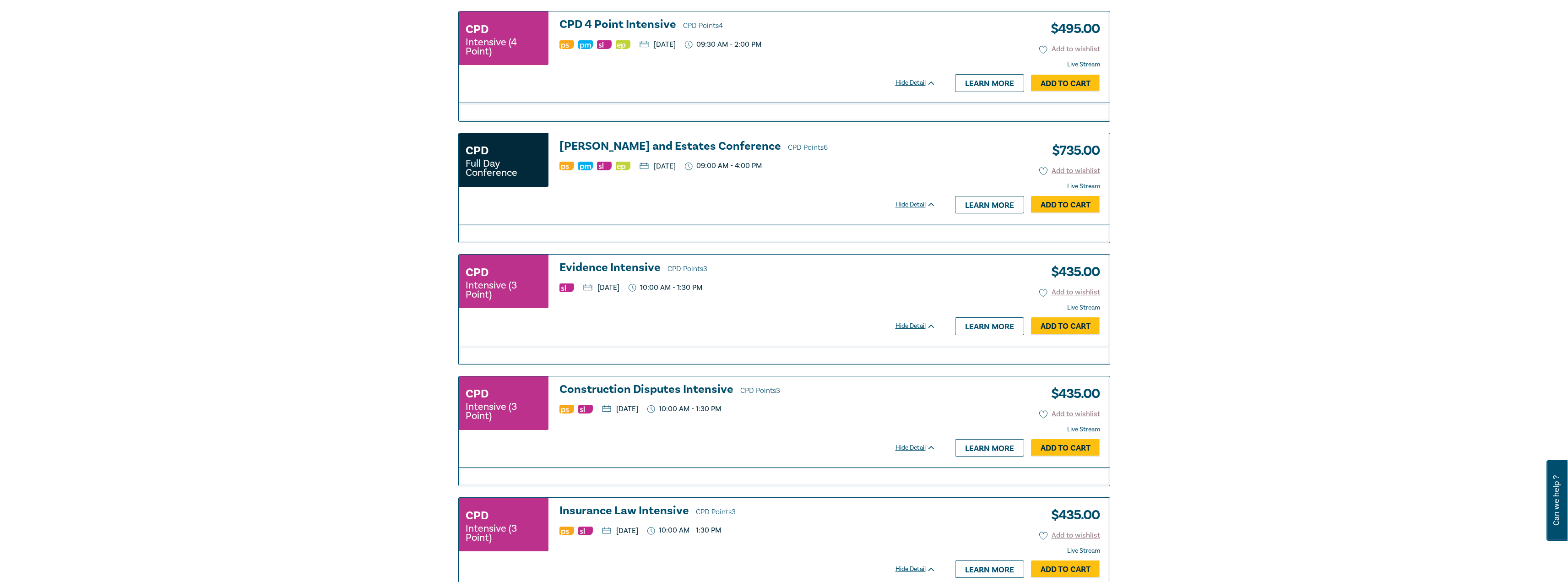 scroll, scrollTop: 641, scrollLeft: 0, axis: vertical 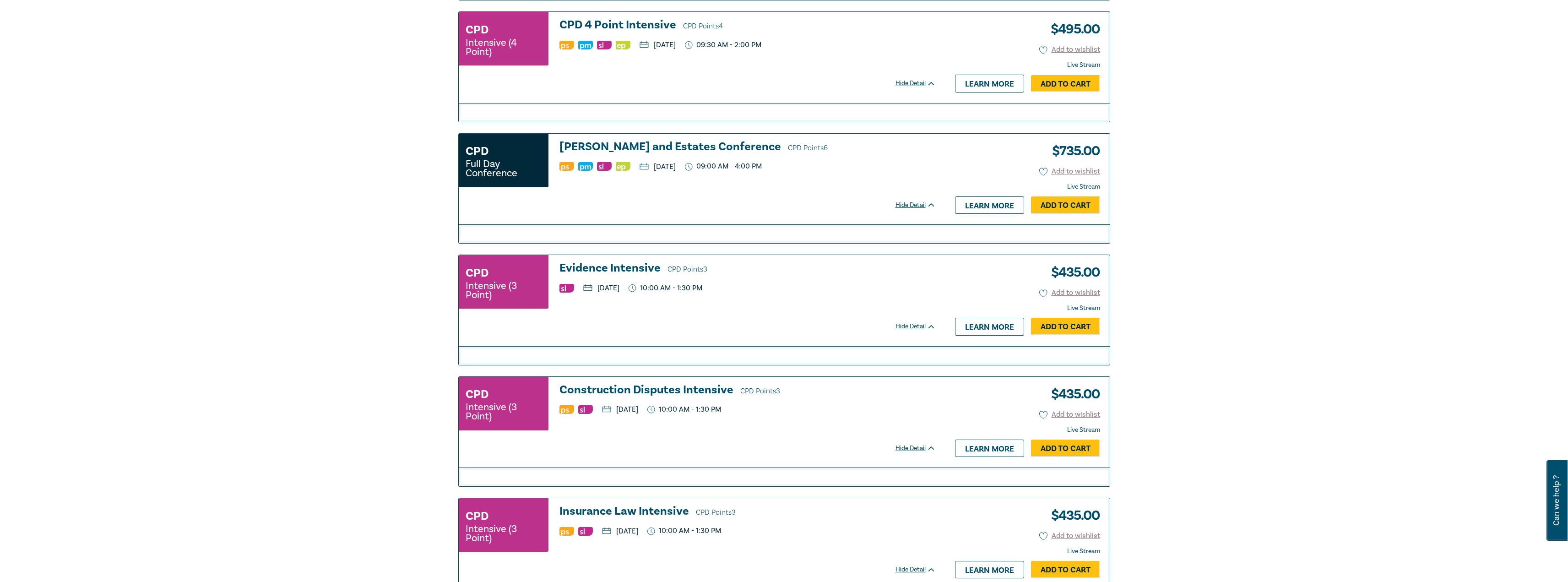 click on "Wills and Estates Conference   CPD Points  6" at bounding box center (748, 147) 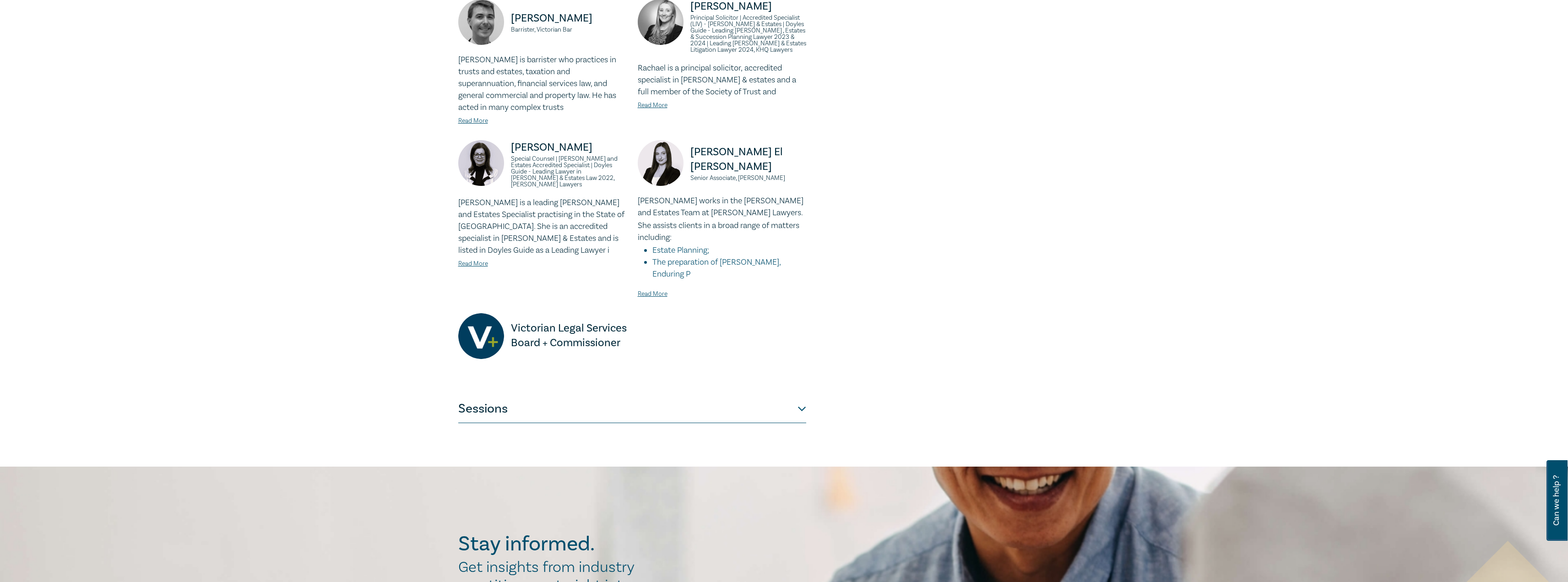 scroll, scrollTop: 504, scrollLeft: 0, axis: vertical 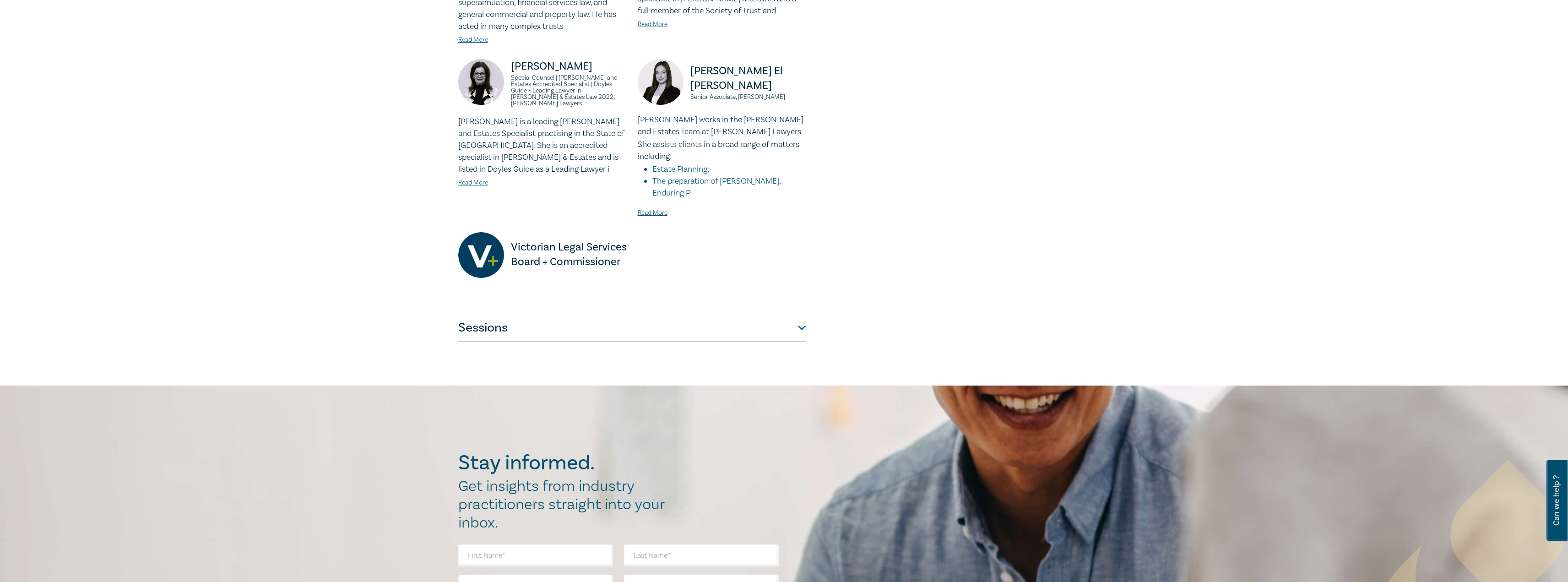 click on "Sessions" at bounding box center [632, 328] 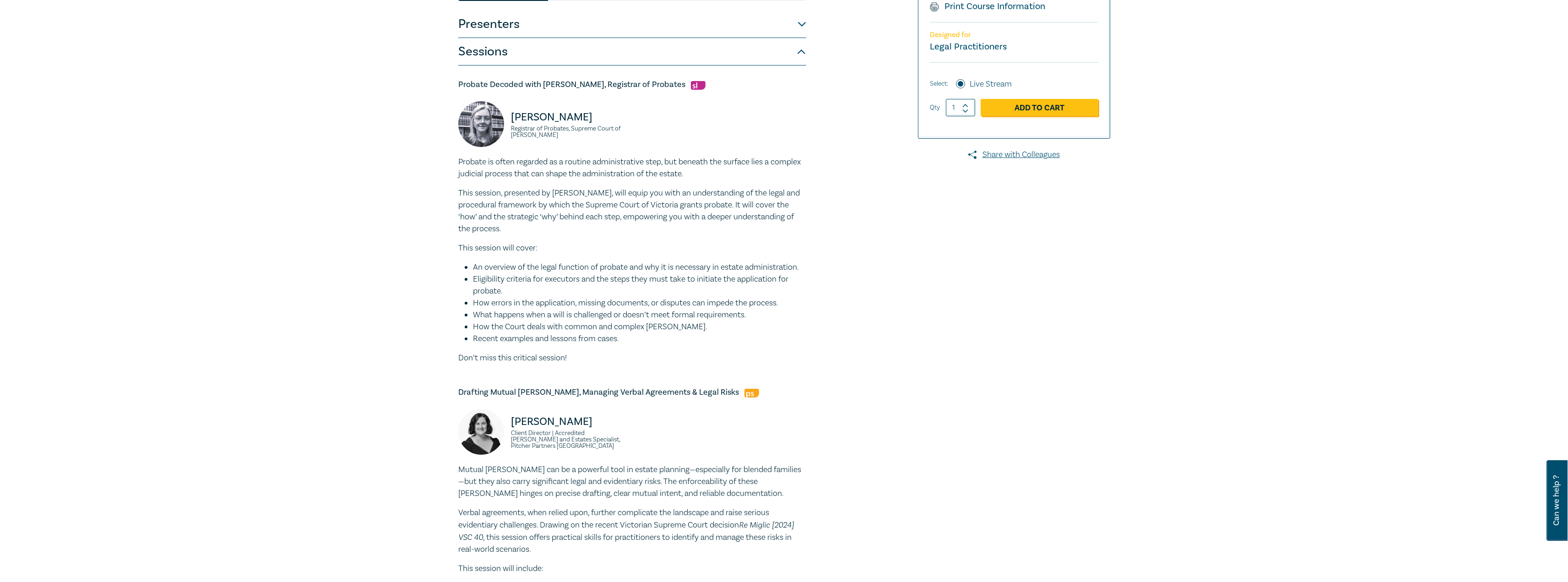 scroll, scrollTop: 92, scrollLeft: 0, axis: vertical 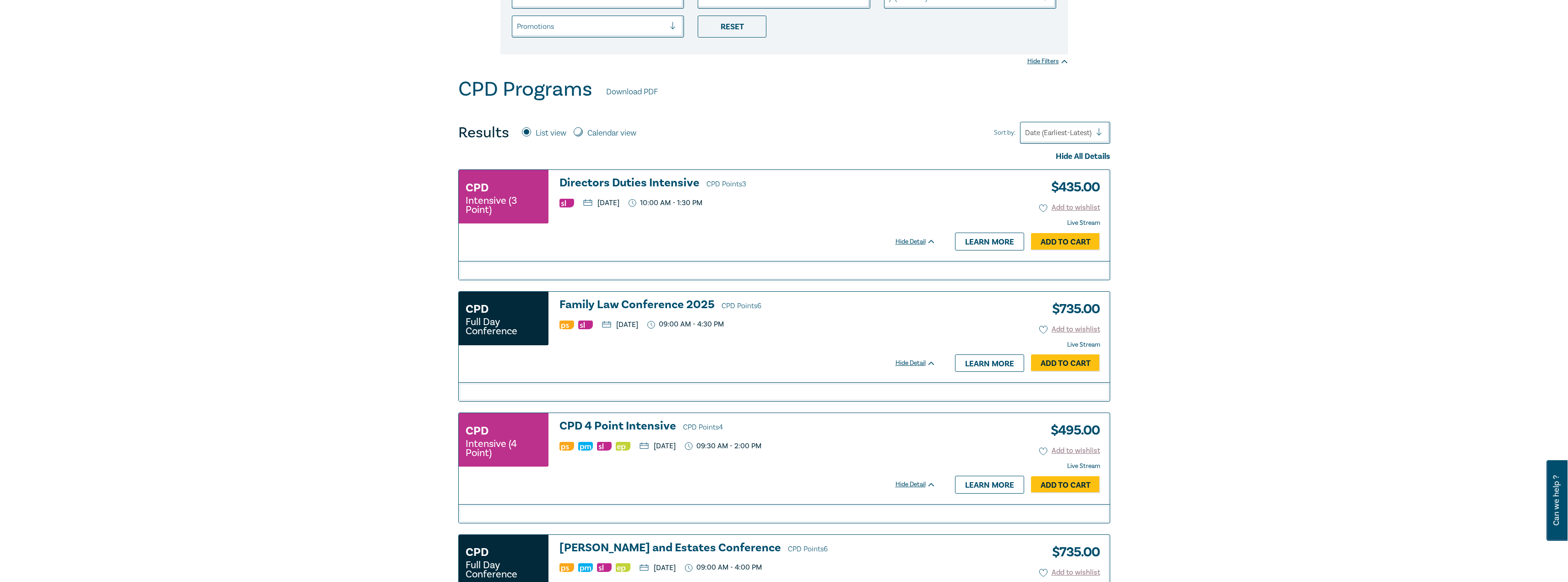 click on "Family Law Conference 2025   CPD Points  6" at bounding box center [748, 305] 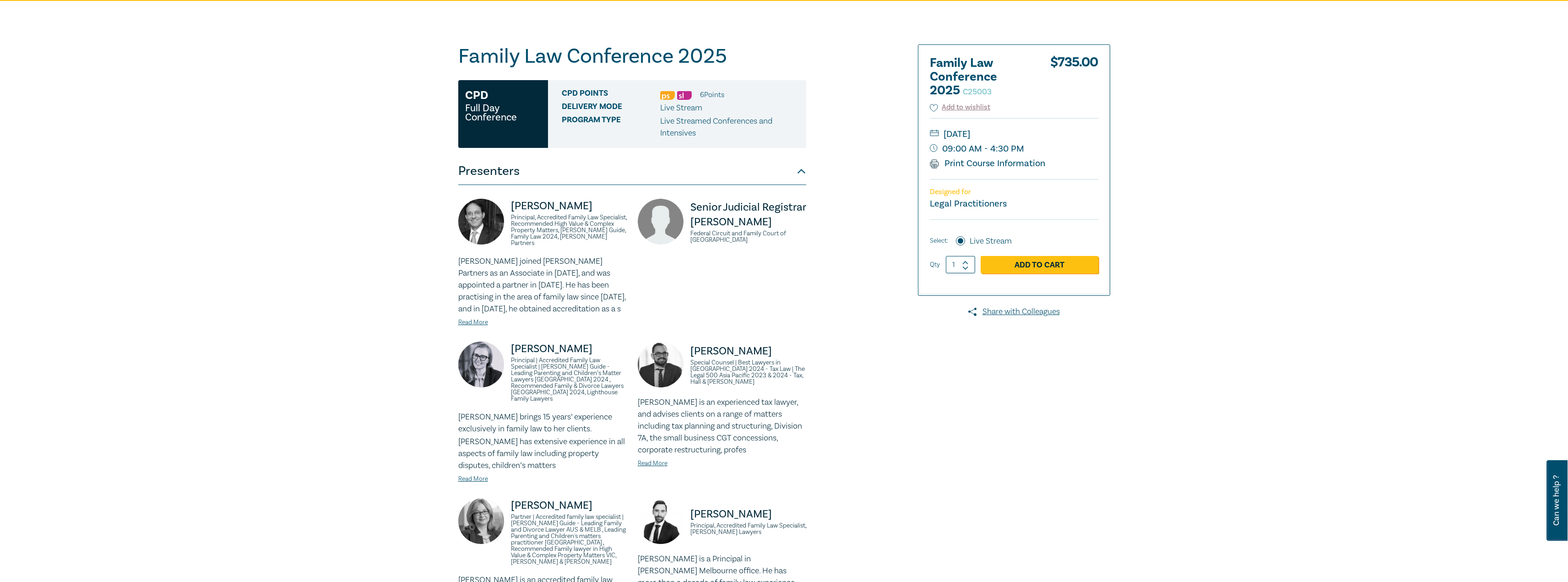 scroll, scrollTop: 0, scrollLeft: 0, axis: both 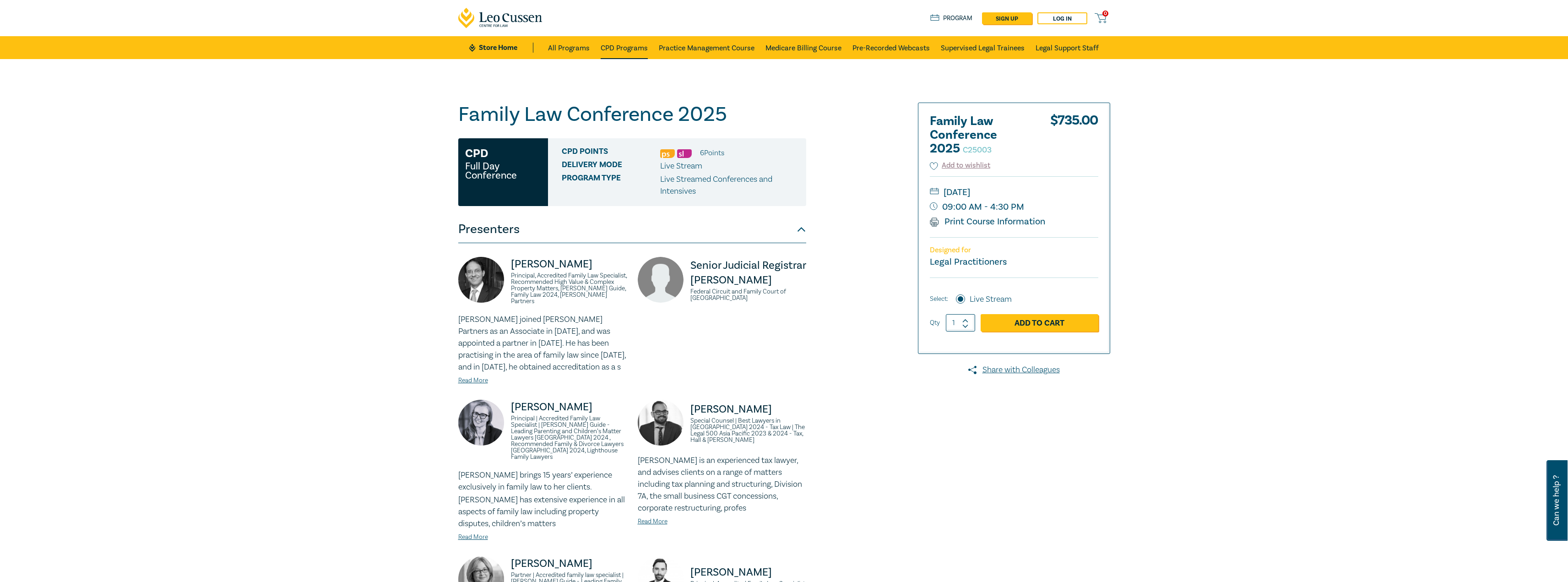click on "CPD Programs" at bounding box center [624, 48] 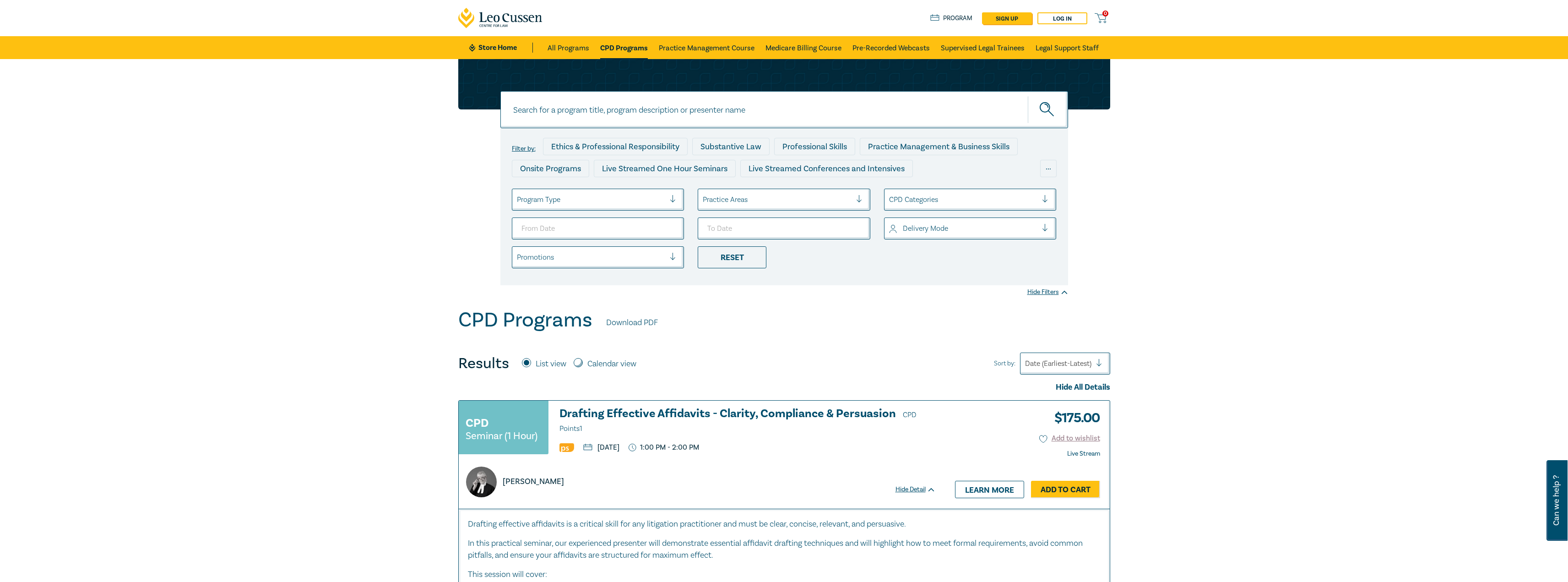 click on "Drafting Effective Affidavits - Clarity, Compliance & Persuasion   CPD Points  1" at bounding box center [748, 421] 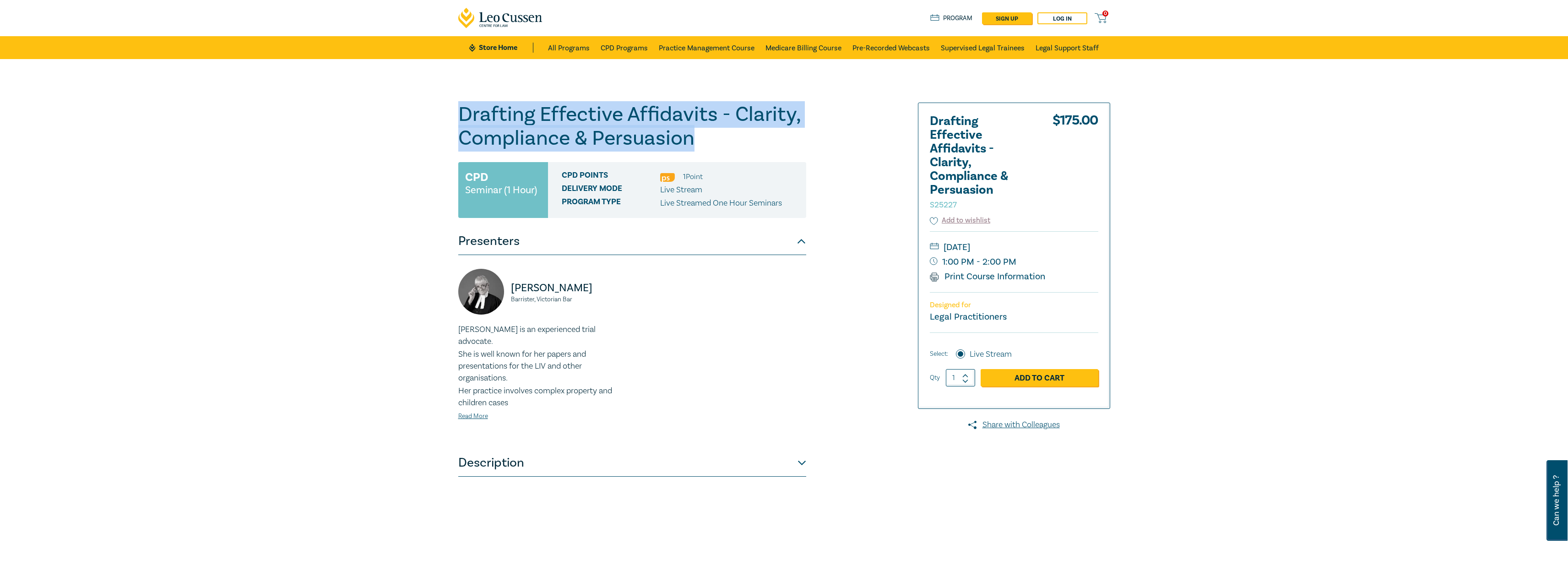 drag, startPoint x: 693, startPoint y: 137, endPoint x: 462, endPoint y: 117, distance: 231.864 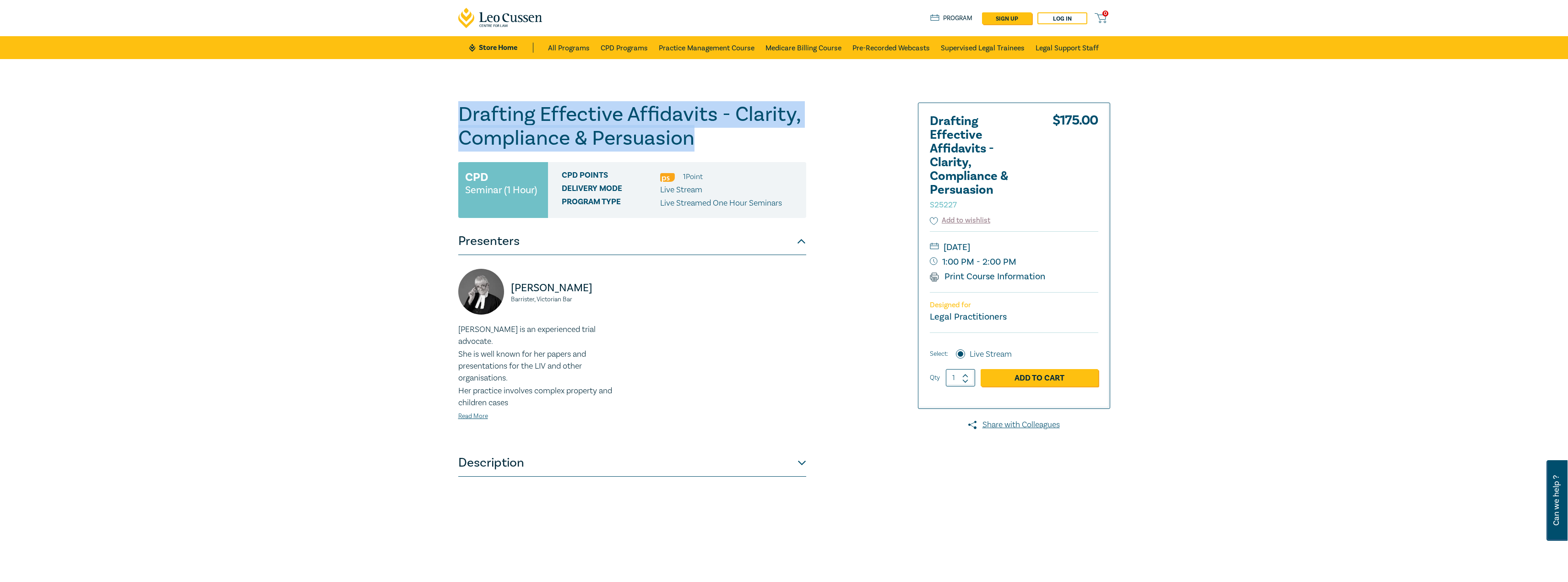 click on "Store Home" at bounding box center [501, 48] 